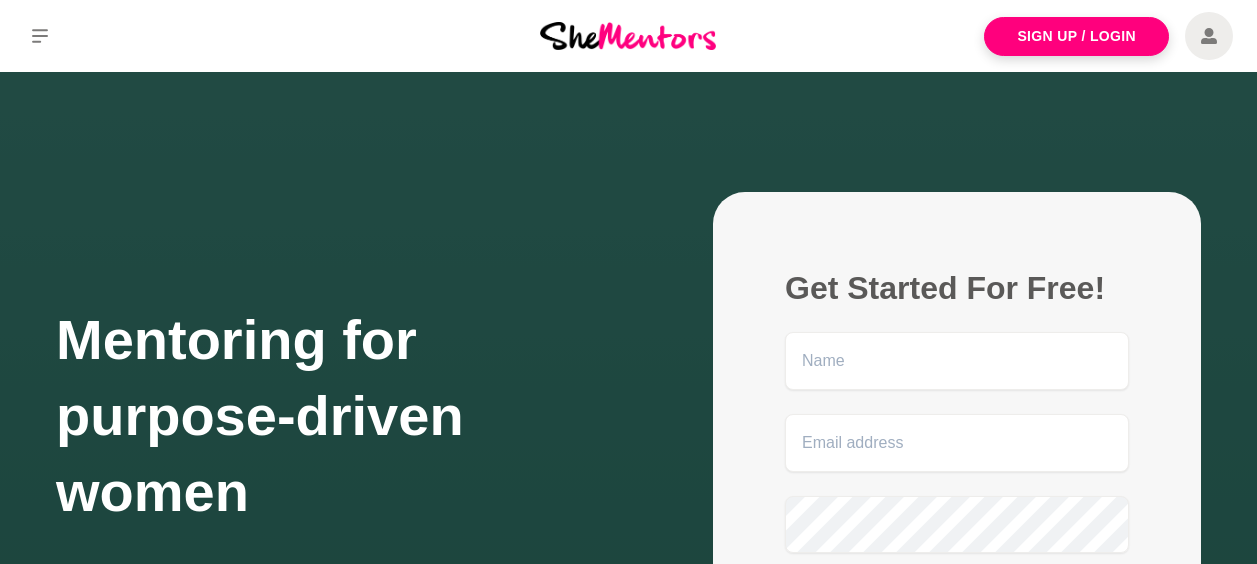 scroll, scrollTop: 0, scrollLeft: 0, axis: both 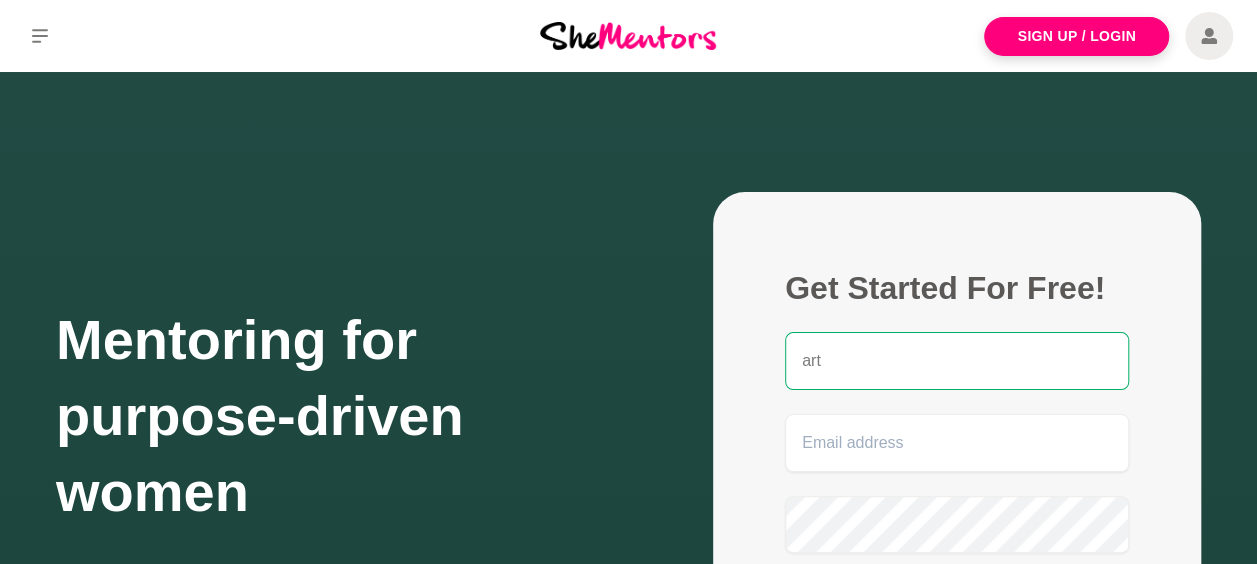type on "artwork@paulakerslake.com" 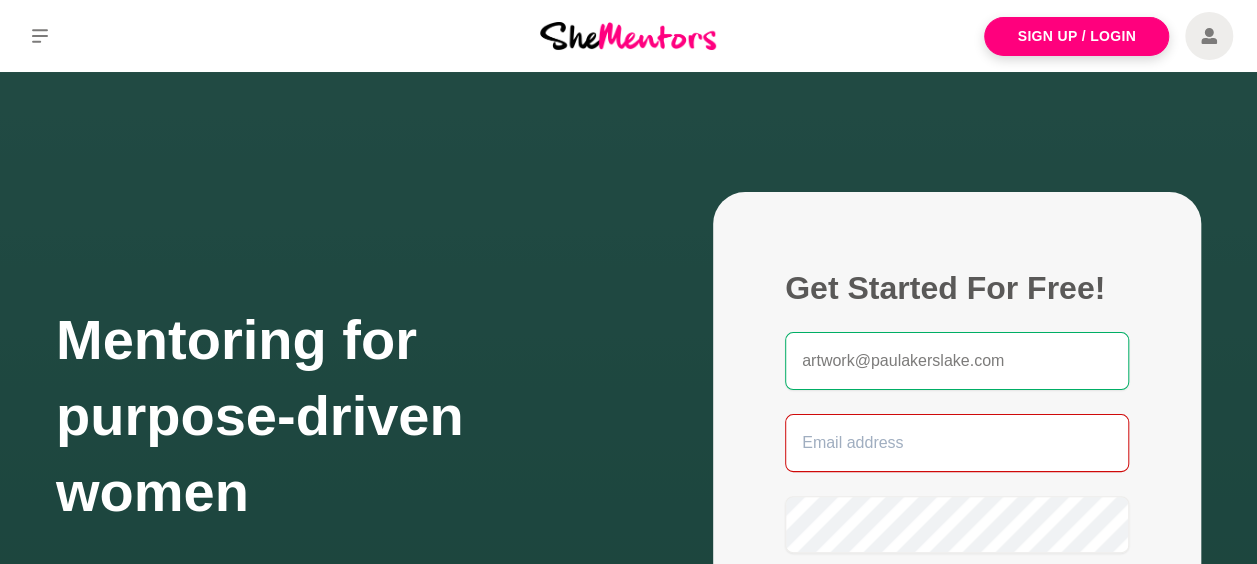 click at bounding box center (957, 443) 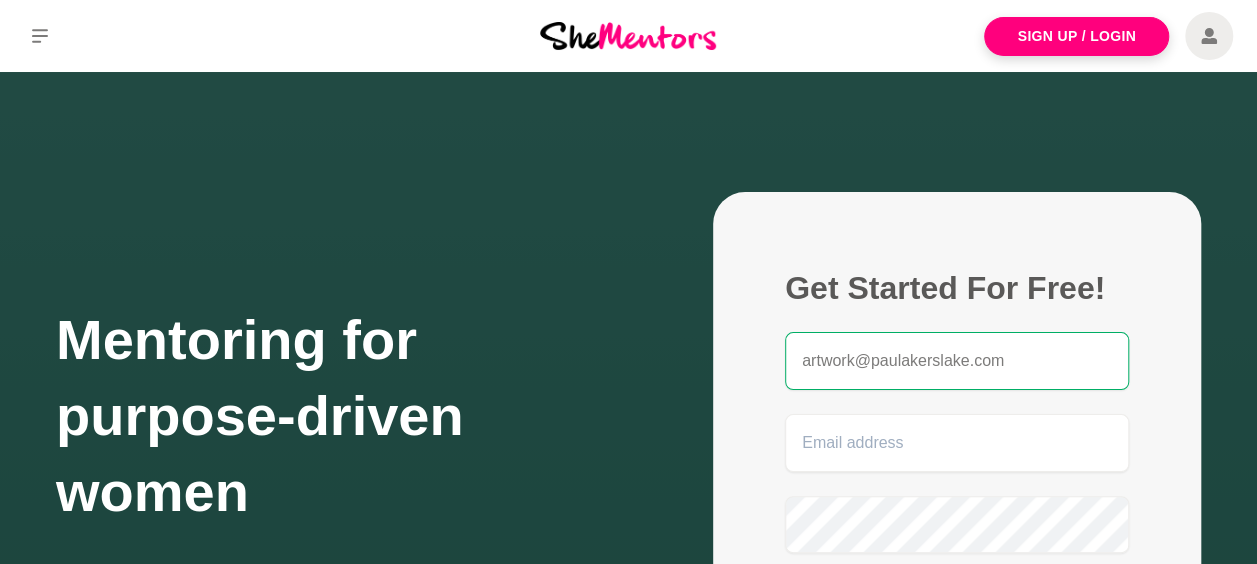 click on "Get Started For Free! [EMAIL] By signing up you agree to our  terms and conditions  and  privacy policy Join Now Have an account?   Log In" at bounding box center [957, 511] 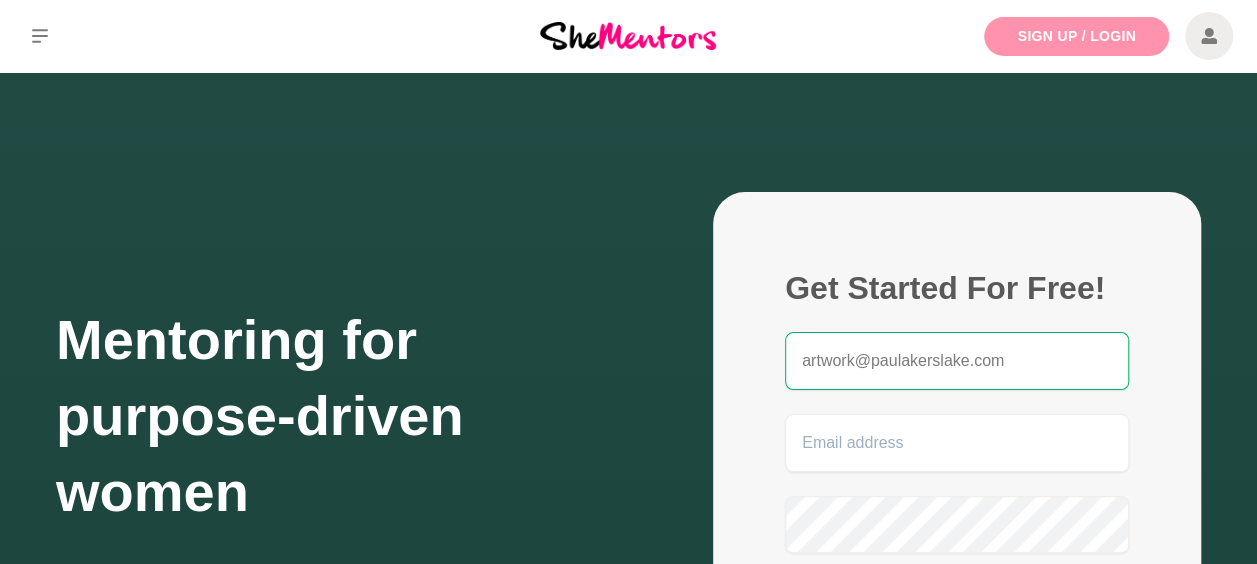 click on "Sign Up / Login" at bounding box center (1076, 36) 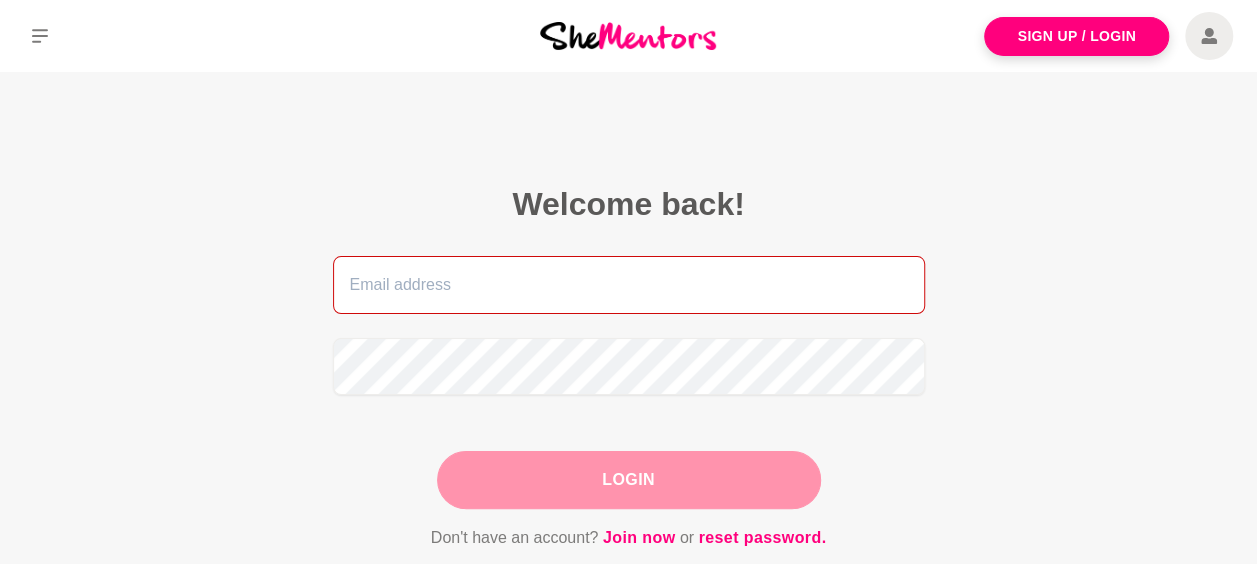 click at bounding box center [629, 285] 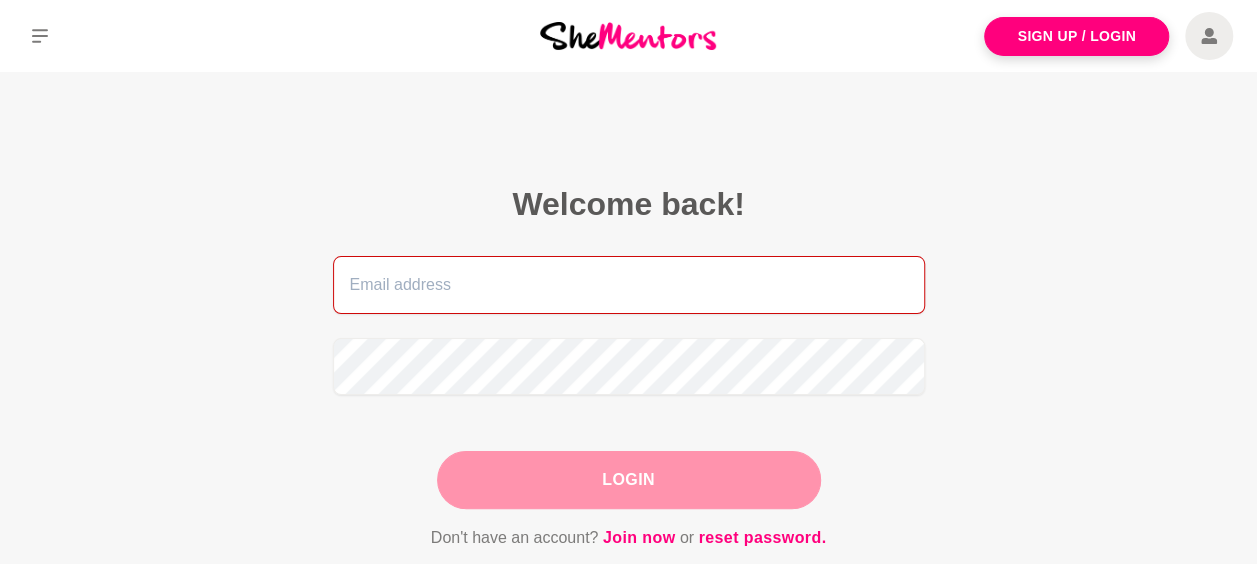 type on "artwork@paulakerslake.com" 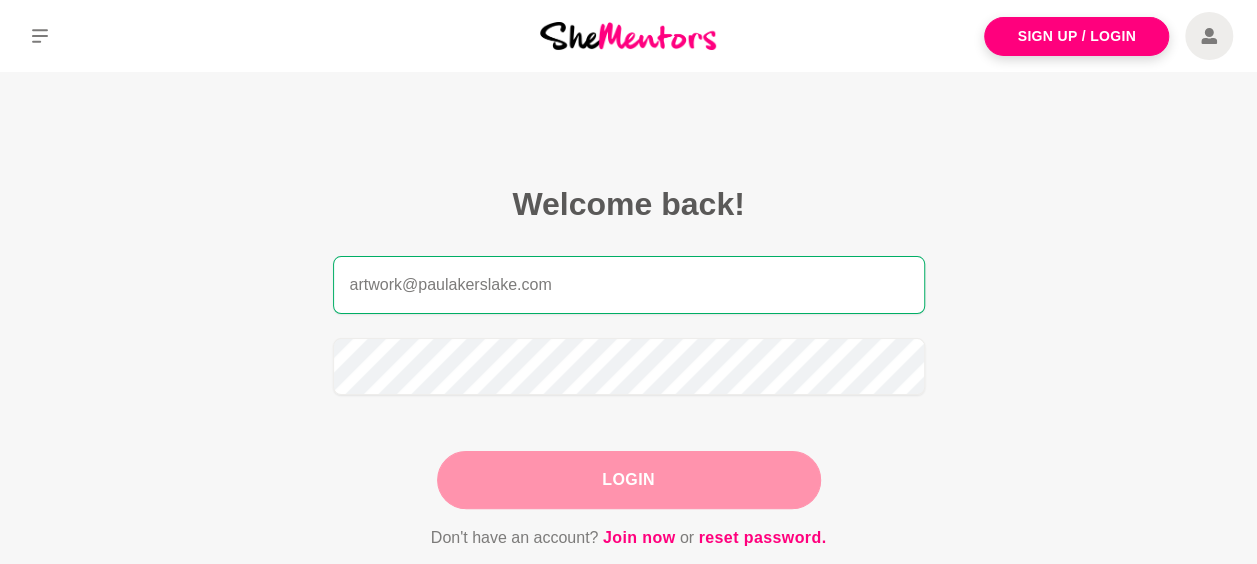 click on "Login" at bounding box center [629, 480] 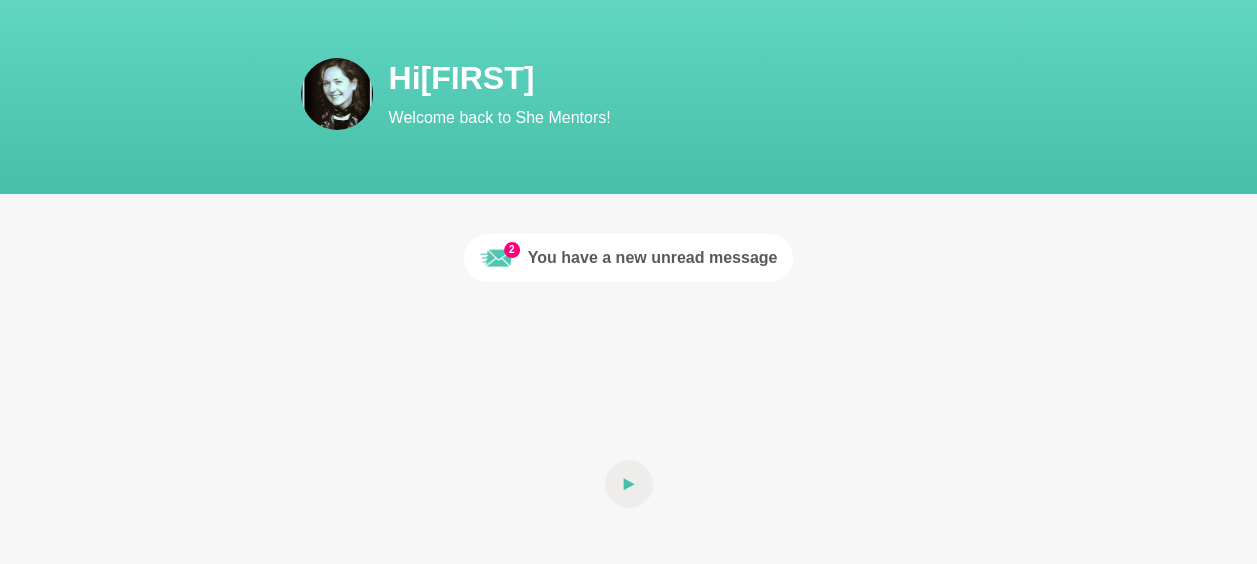 scroll, scrollTop: 0, scrollLeft: 0, axis: both 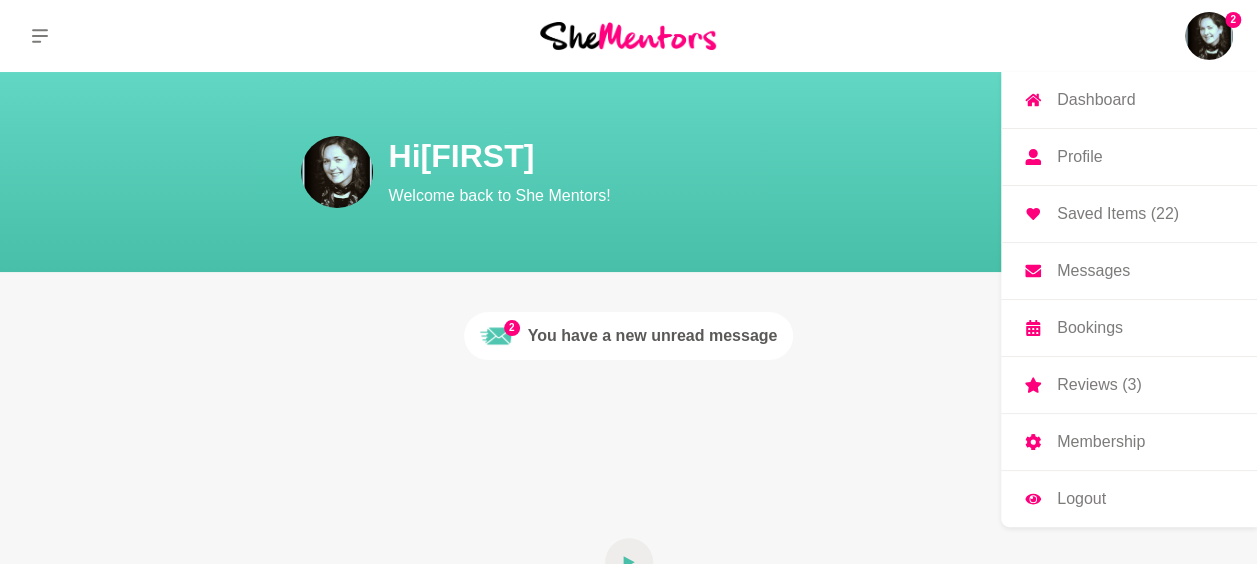 click on "Messages" at bounding box center (1093, 271) 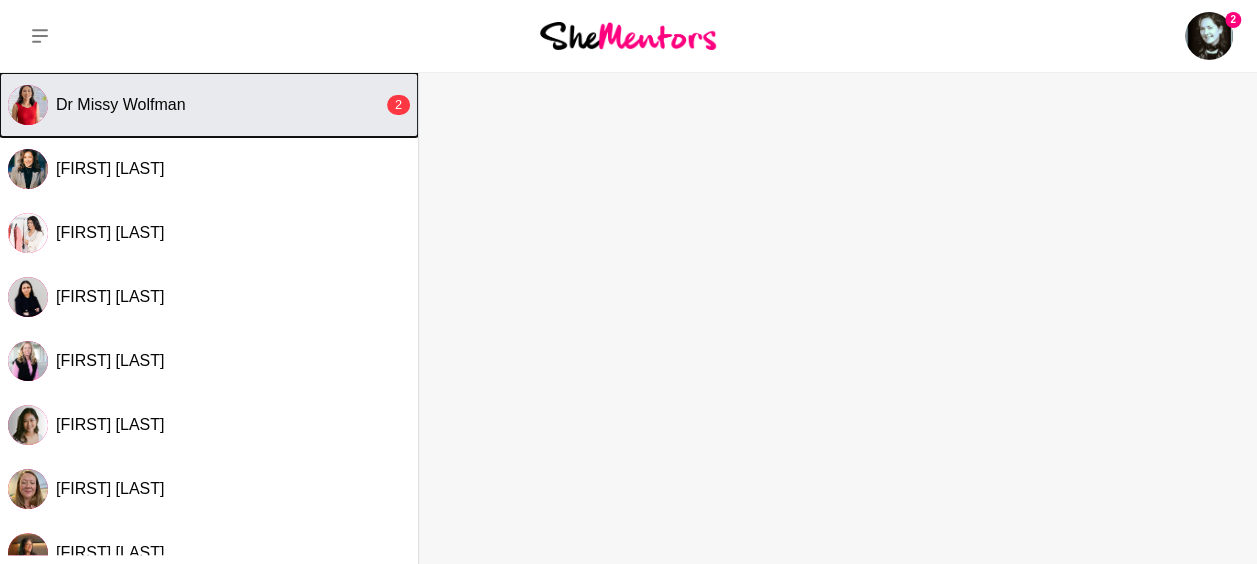 click on "Dr Missy Wolfman" at bounding box center [121, 104] 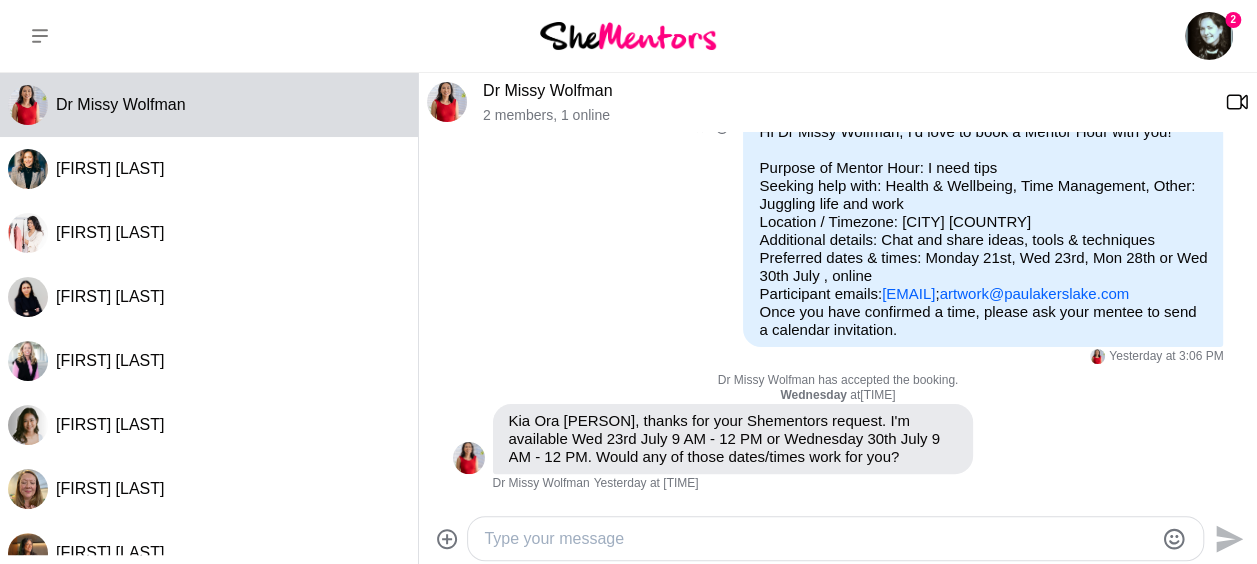 scroll, scrollTop: 162, scrollLeft: 0, axis: vertical 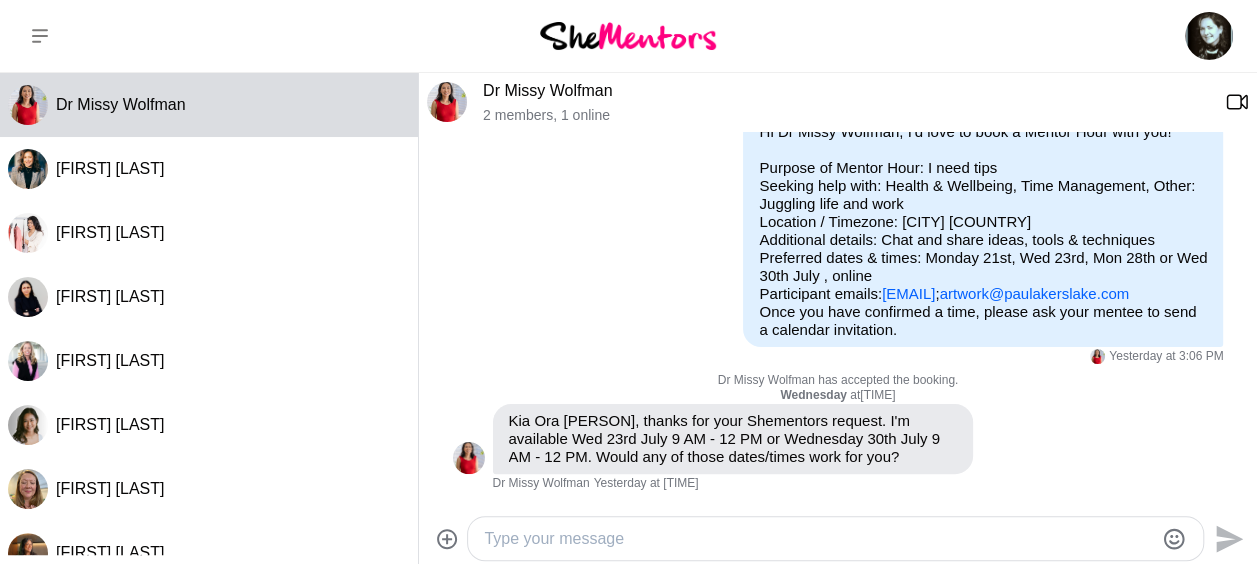 click at bounding box center (818, 539) 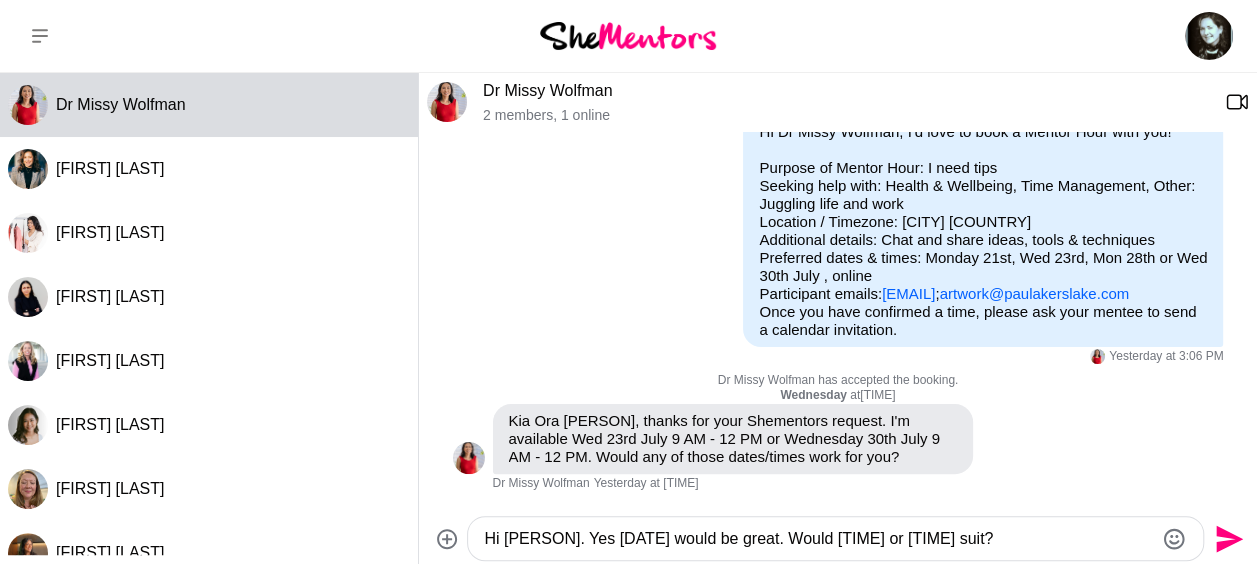 drag, startPoint x: 852, startPoint y: 540, endPoint x: 960, endPoint y: 563, distance: 110.42192 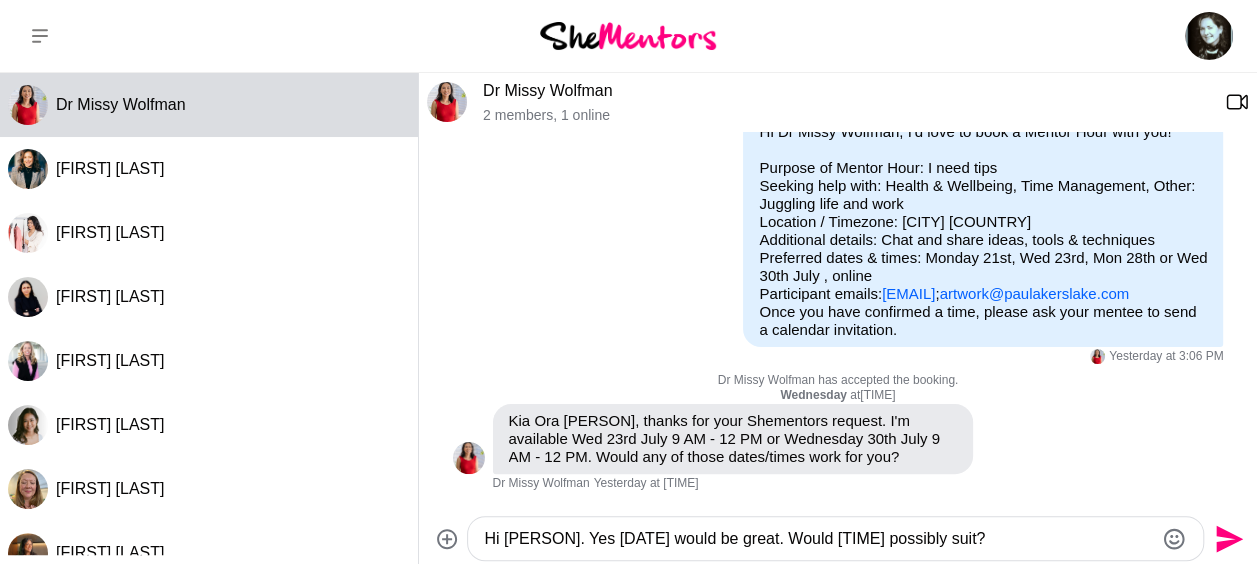 click on "Hi [PERSON]. Yes [DATE] would be great. Would [TIME] possibly suit?" at bounding box center [818, 539] 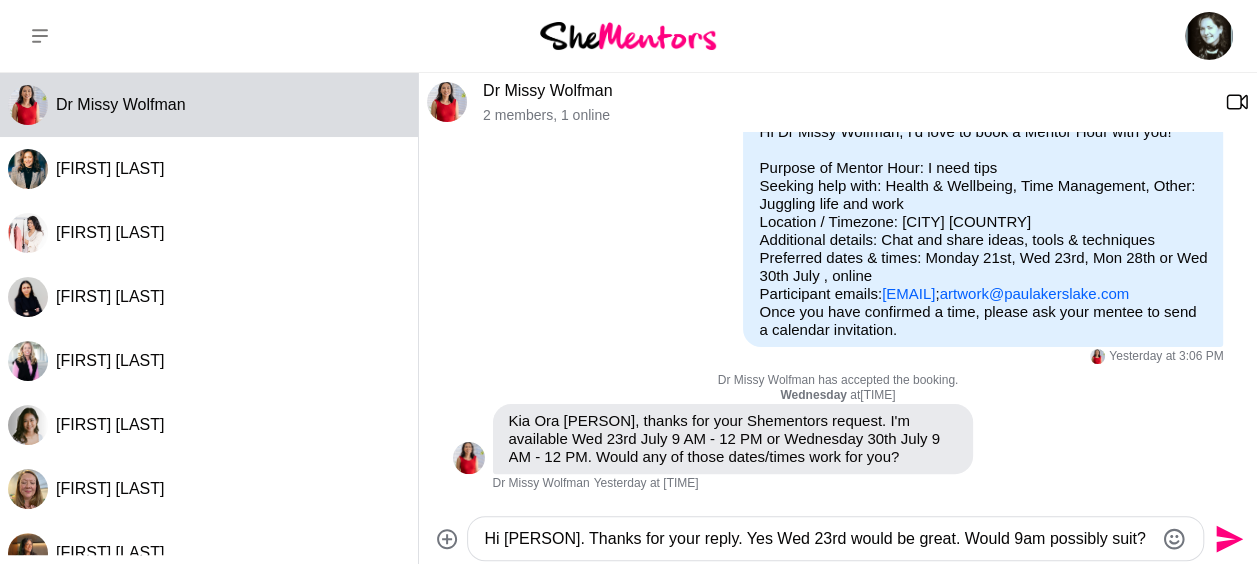 click on "Hi [PERSON]. Thanks for your reply. Yes Wed 23rd would be great. Would 9am possibly suit?" at bounding box center [818, 539] 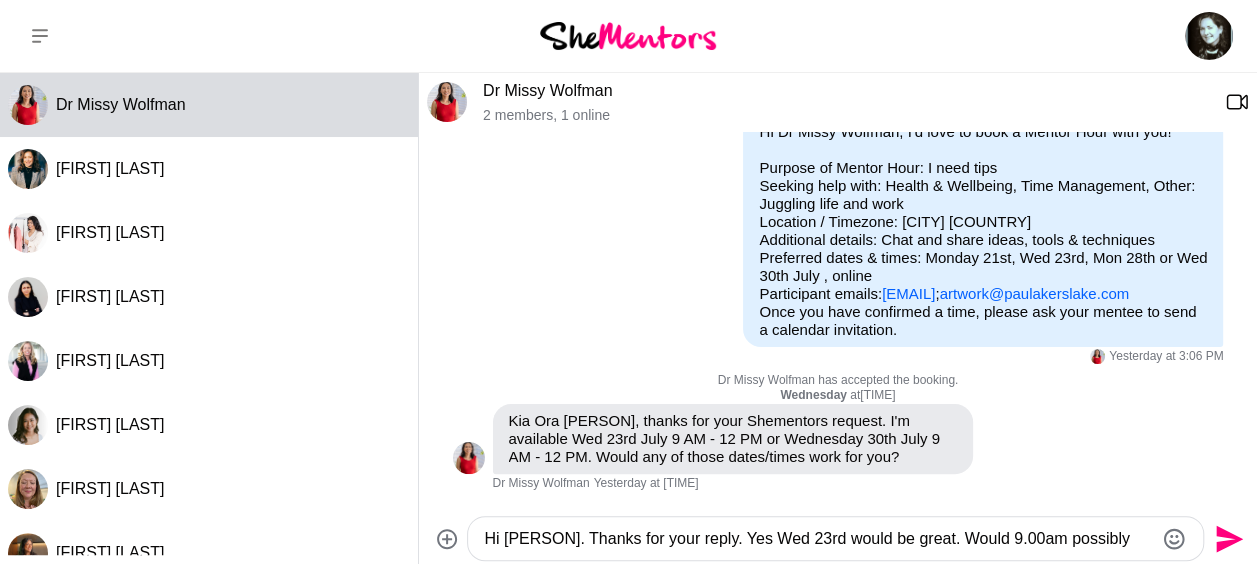 click on "Hi [PERSON]. Thanks for your reply. Yes Wed 23rd would be great. Would 9.00am possibly suit?" at bounding box center [818, 539] 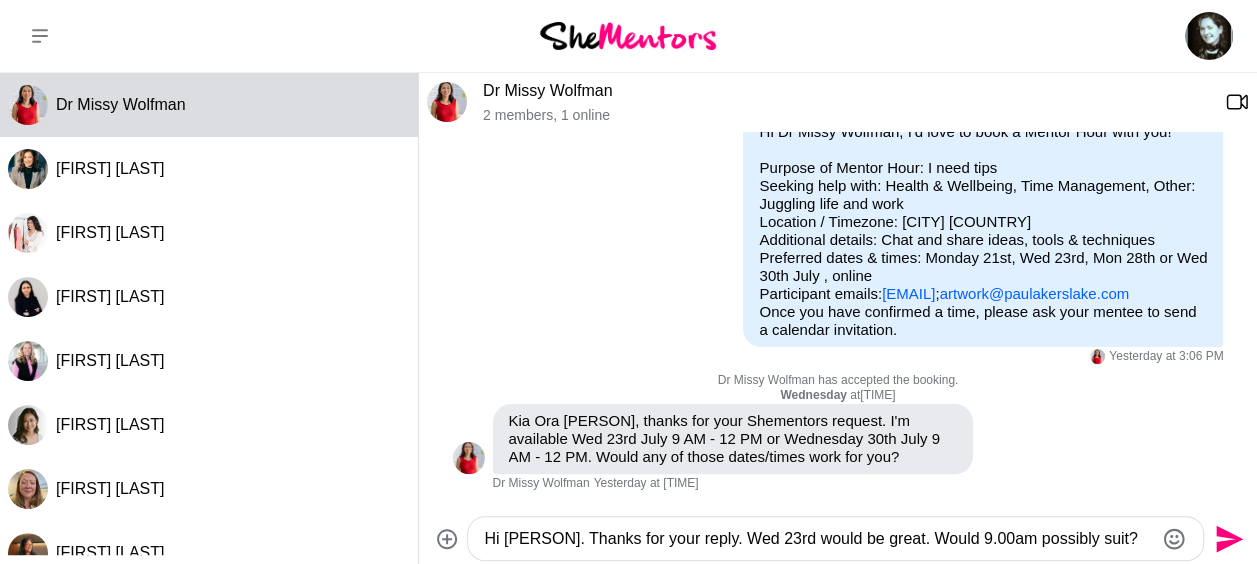 click on "Hi [PERSON]. Thanks for your reply. Wed 23rd would be great. Would 9.00am possibly suit?" at bounding box center [818, 539] 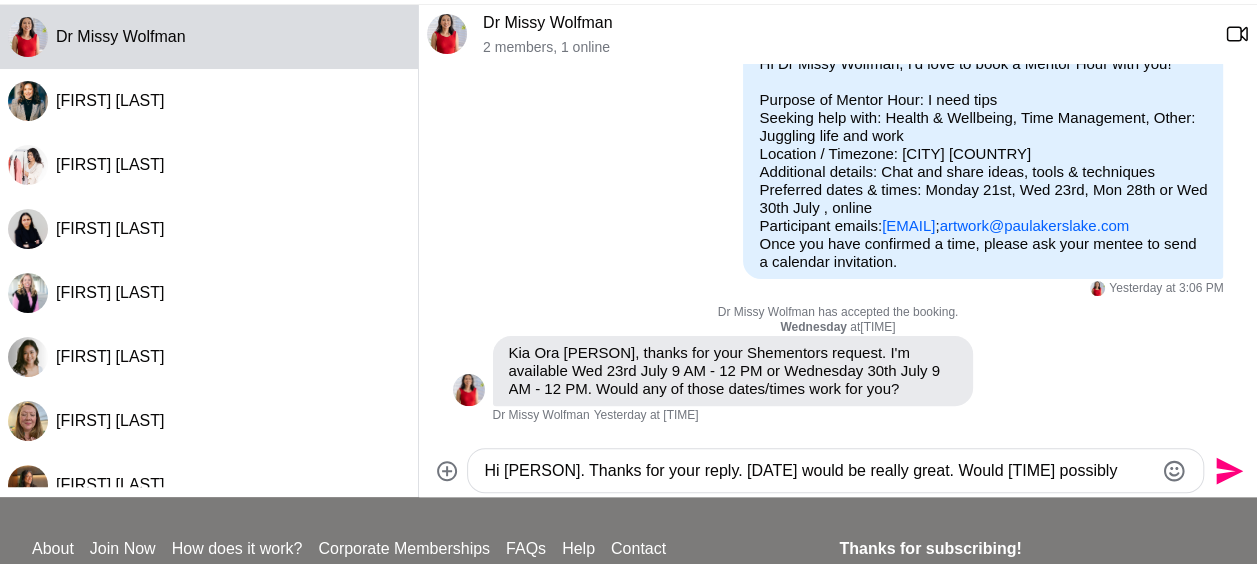 scroll, scrollTop: 100, scrollLeft: 0, axis: vertical 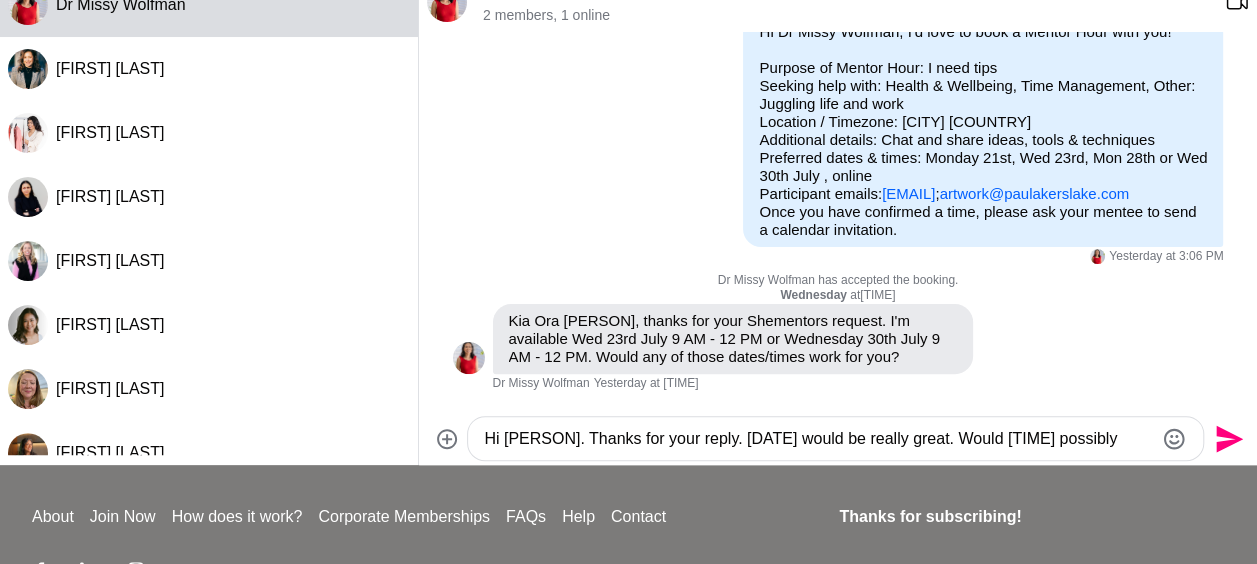 click on "Hi [PERSON]. Thanks for your reply. [DATE] would be really great. Would [TIME] possibly suit?" at bounding box center (818, 439) 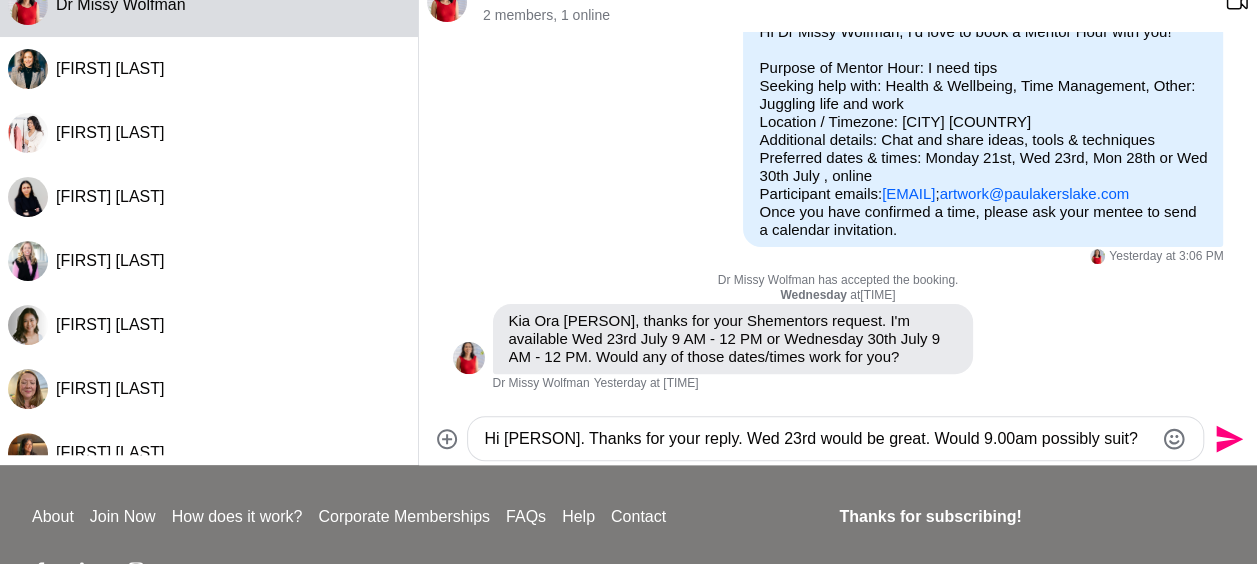 click on "Hi [PERSON]. Thanks for your reply. Wed 23rd would be great. Would 9.00am possibly suit?" at bounding box center [818, 439] 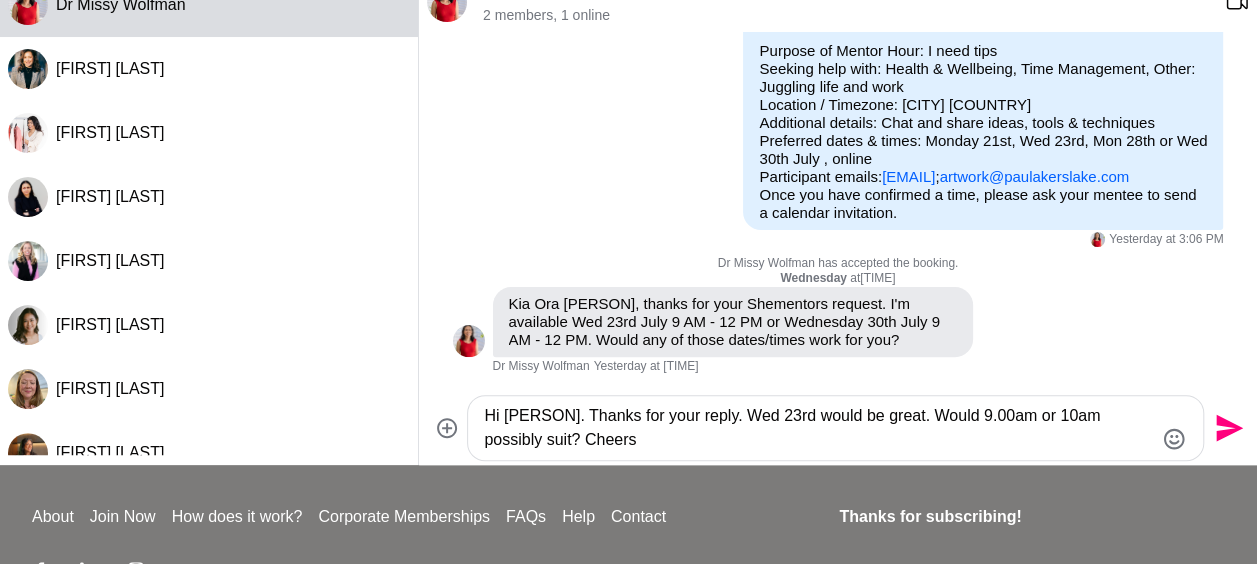 click on "Hi [PERSON]. Thanks for your reply. Wed 23rd would be great. Would 9.00am or 10am possibly suit? Cheers" at bounding box center (818, 428) 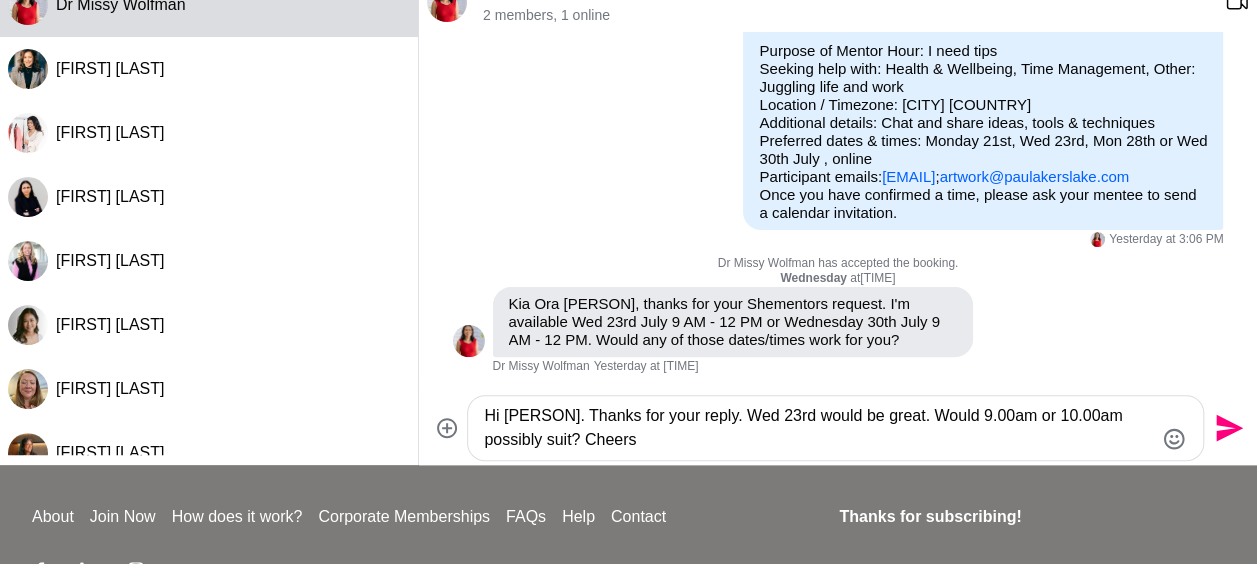 type on "Hi [PERSON]. Thanks for your reply. Wed 23rd would be great. Would 9.00am or 10.00am possibly suit? Cheers" 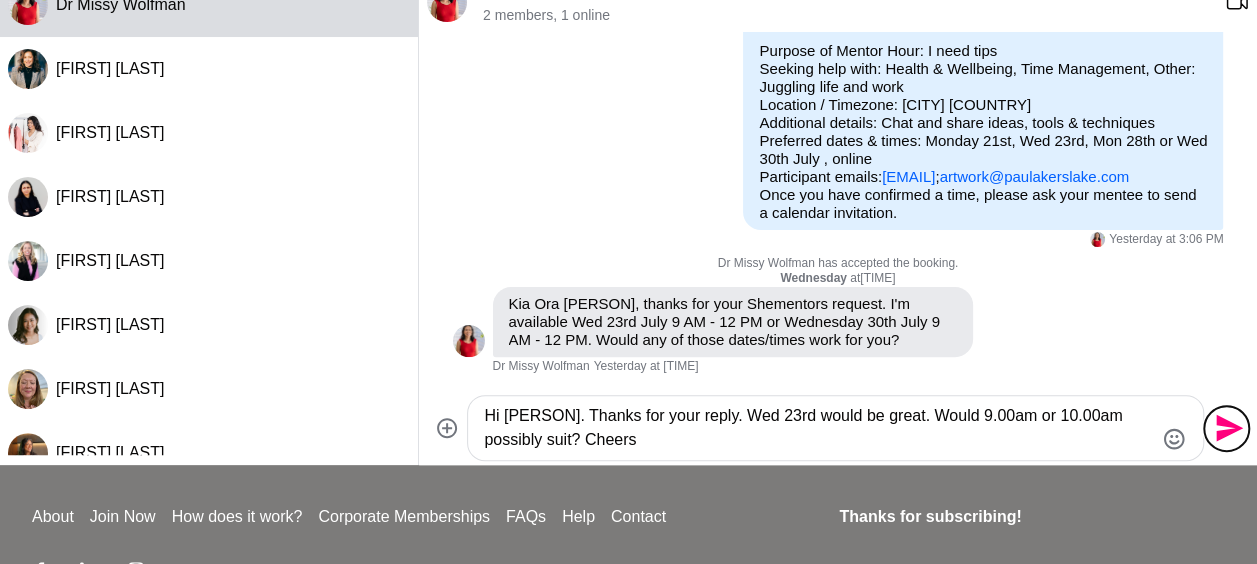 click on "Send" at bounding box center (1227, 428) 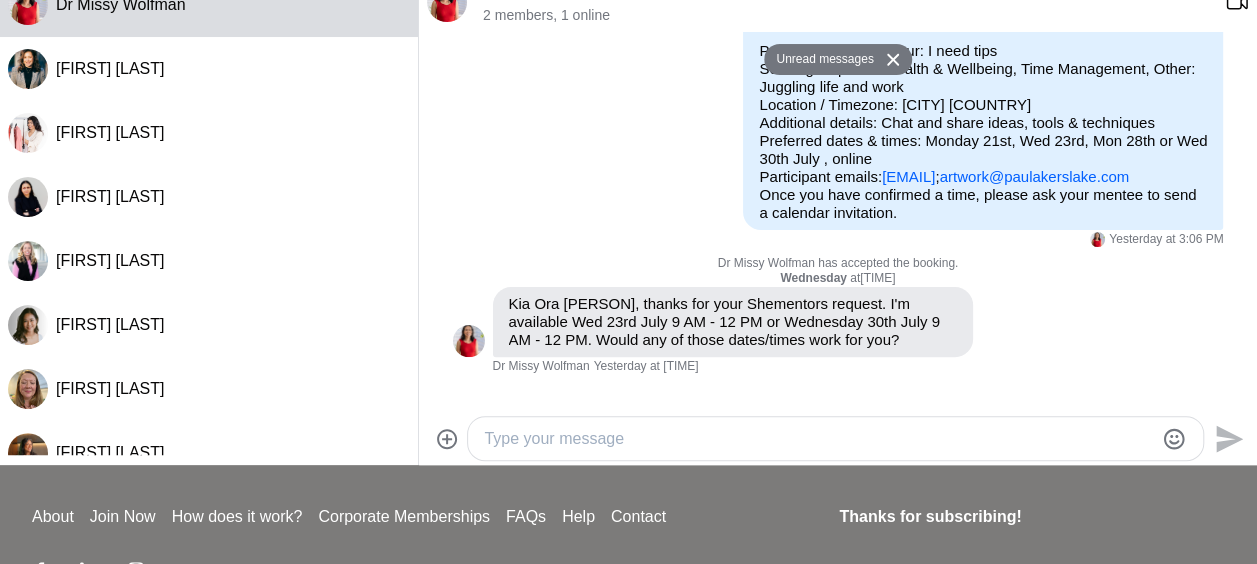 scroll, scrollTop: 321, scrollLeft: 0, axis: vertical 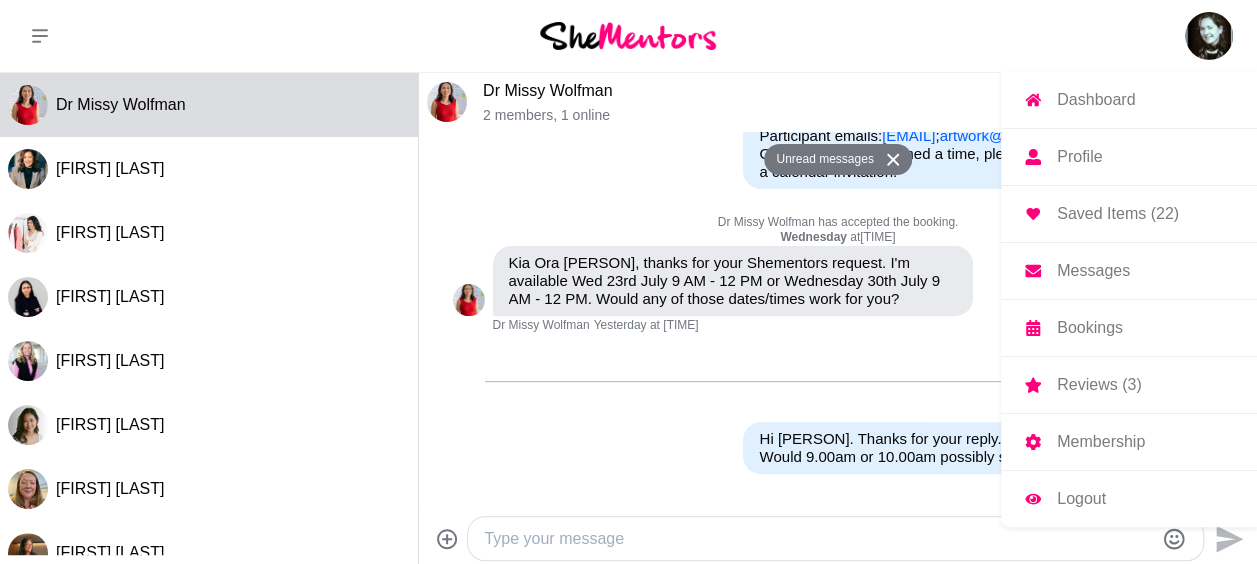 click at bounding box center [1209, 36] 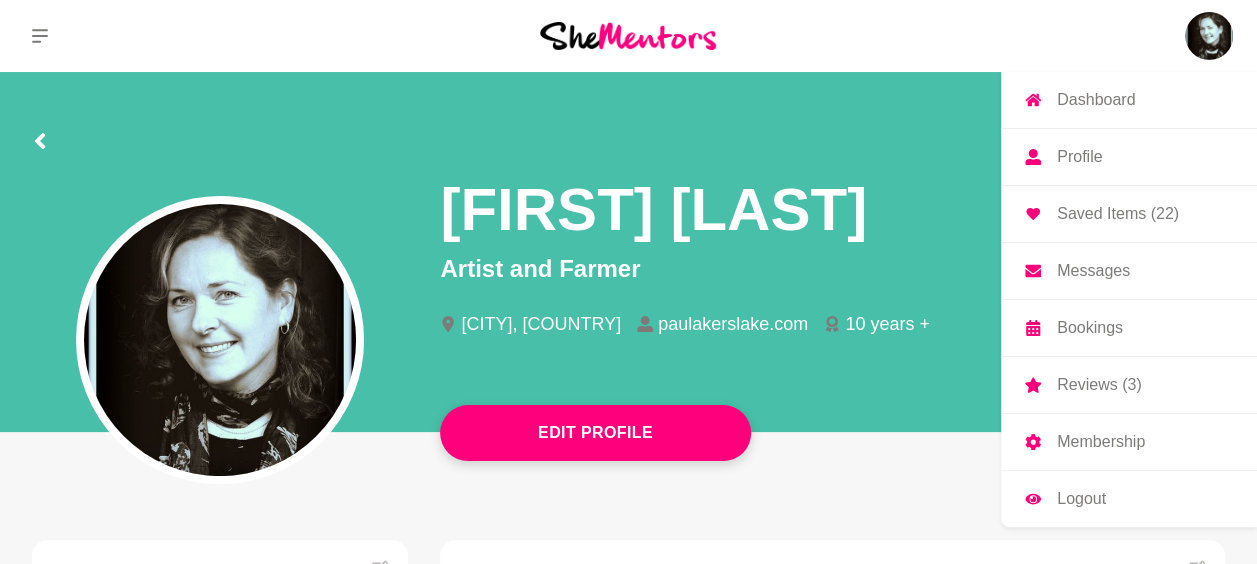 click on "Dashboard" at bounding box center [1096, 100] 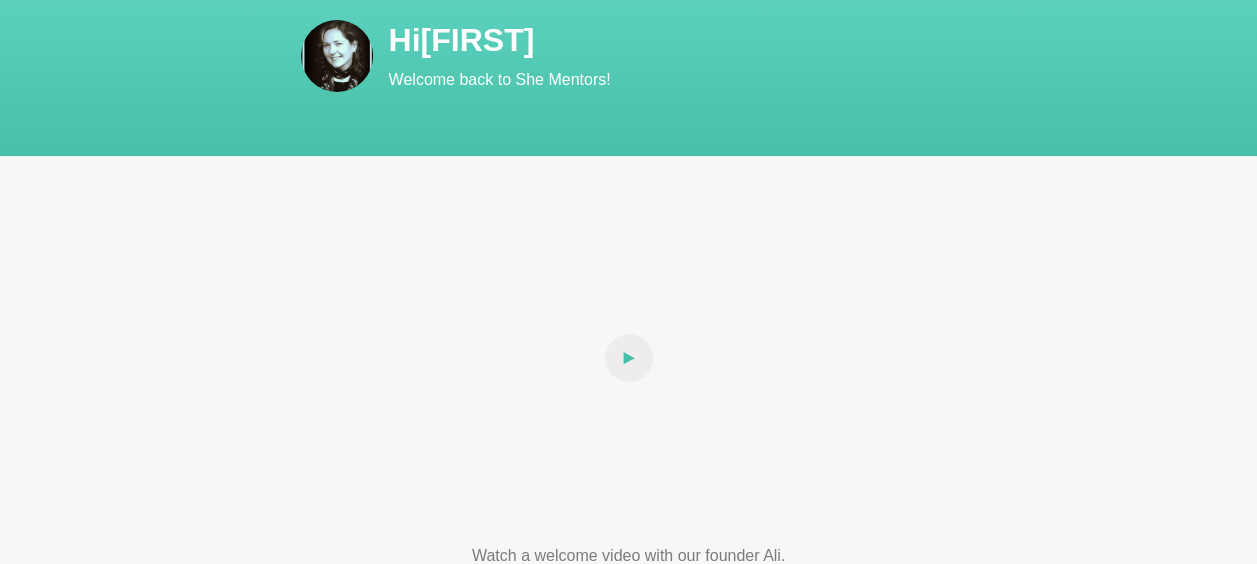 scroll, scrollTop: 0, scrollLeft: 0, axis: both 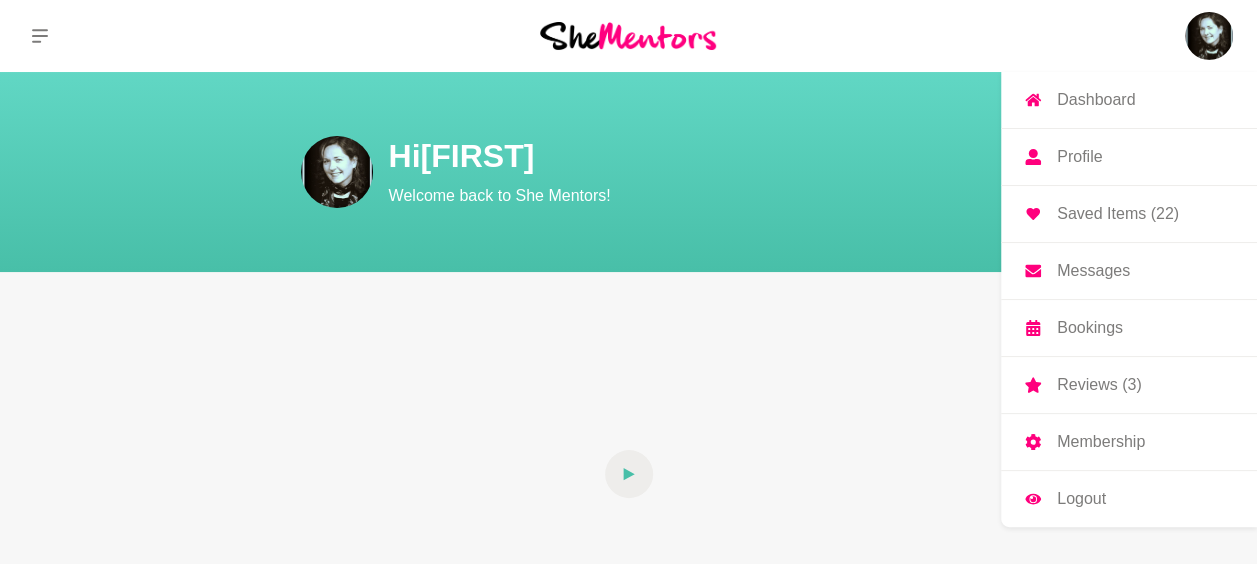 click on "Bookings" at bounding box center [1090, 328] 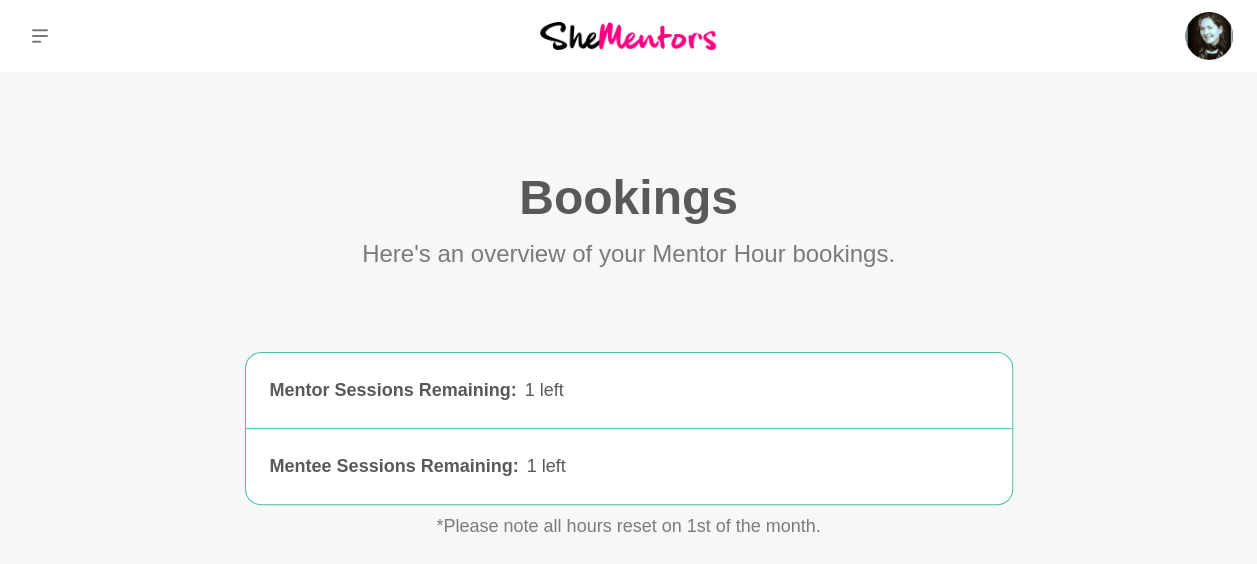 scroll, scrollTop: 0, scrollLeft: 0, axis: both 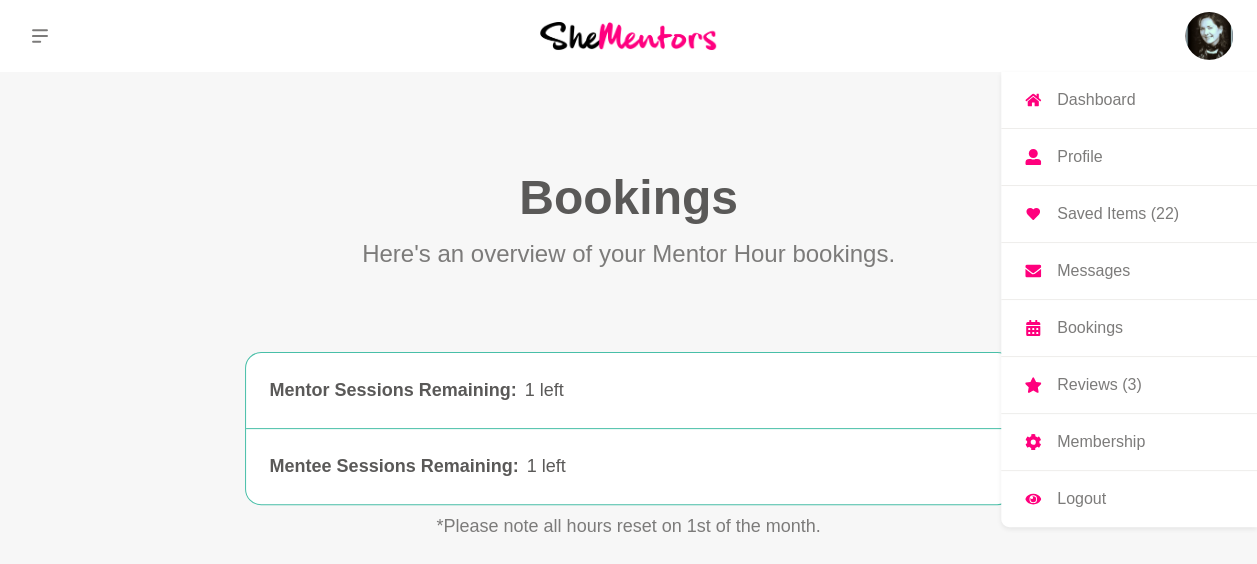 click on "Messages" at bounding box center [1093, 271] 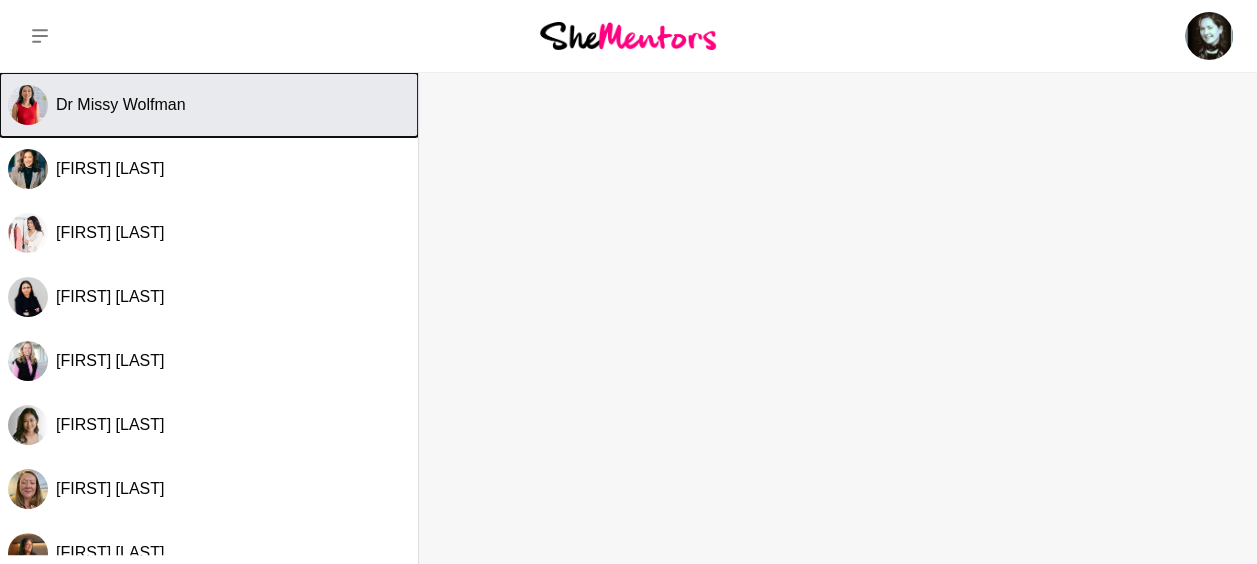 click on "Dr Missy Wolfman" at bounding box center [121, 104] 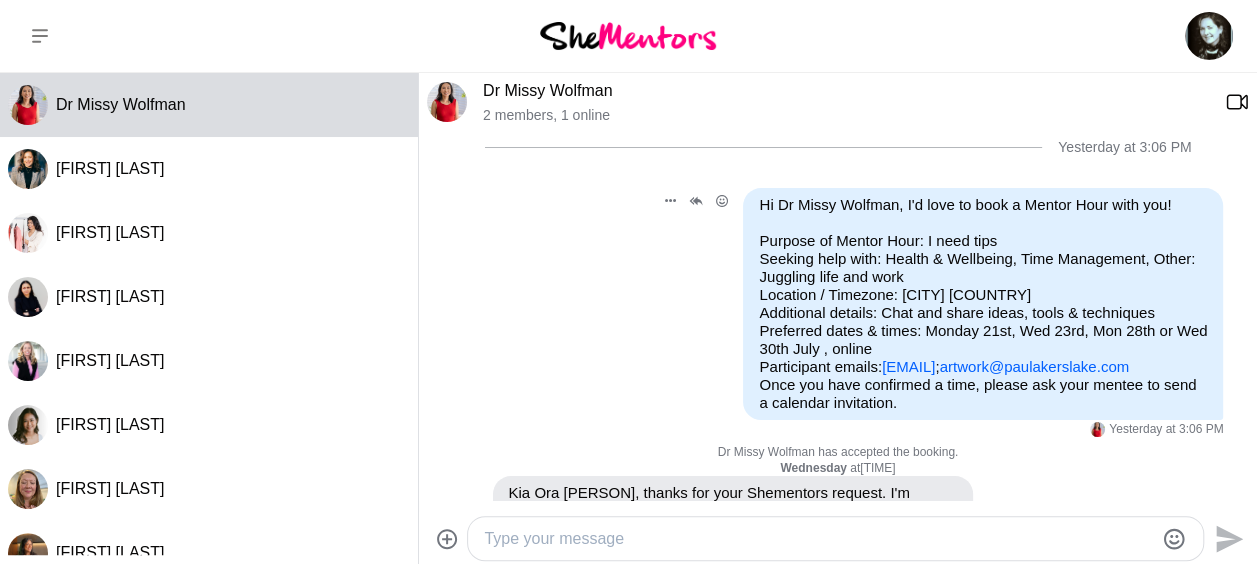 scroll, scrollTop: 0, scrollLeft: 0, axis: both 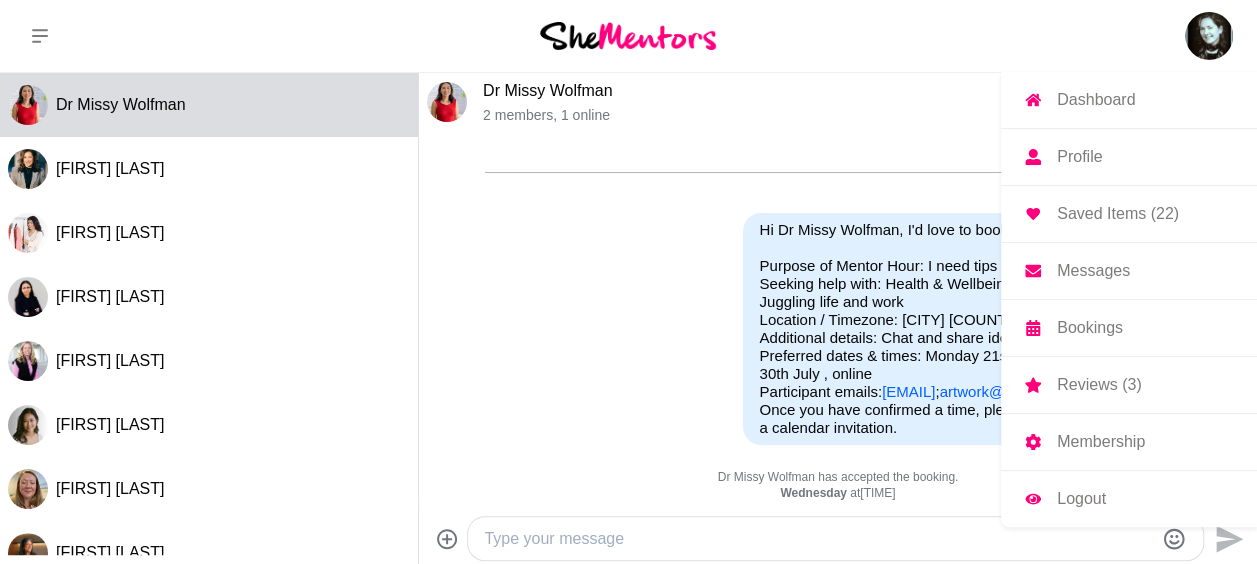 click on "Logout" at bounding box center [1101, 442] 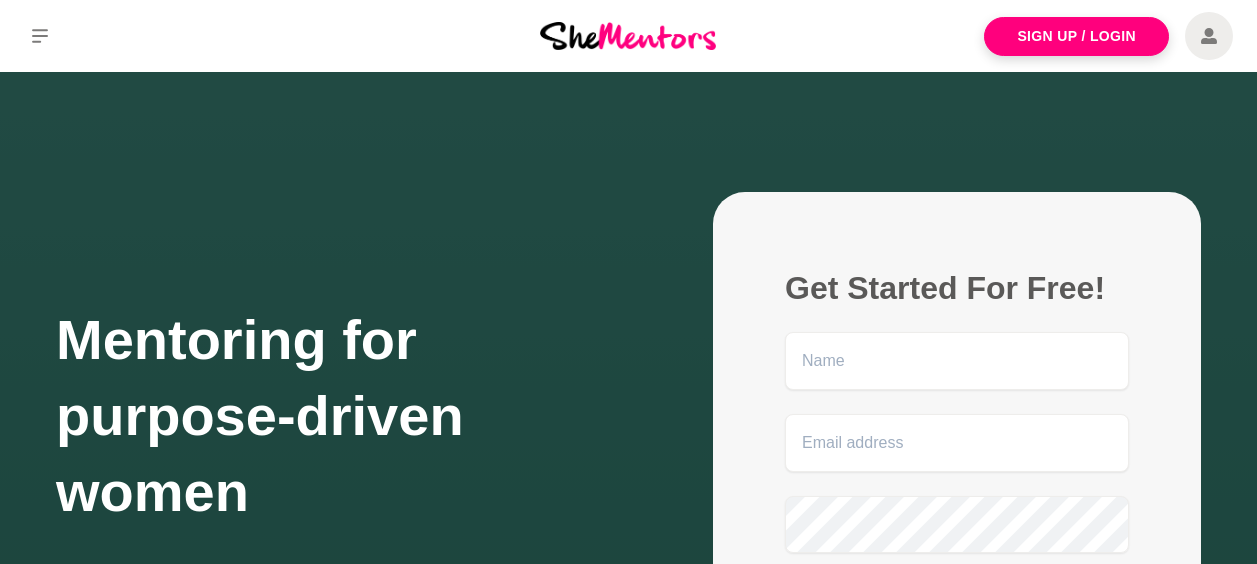 scroll, scrollTop: 0, scrollLeft: 0, axis: both 